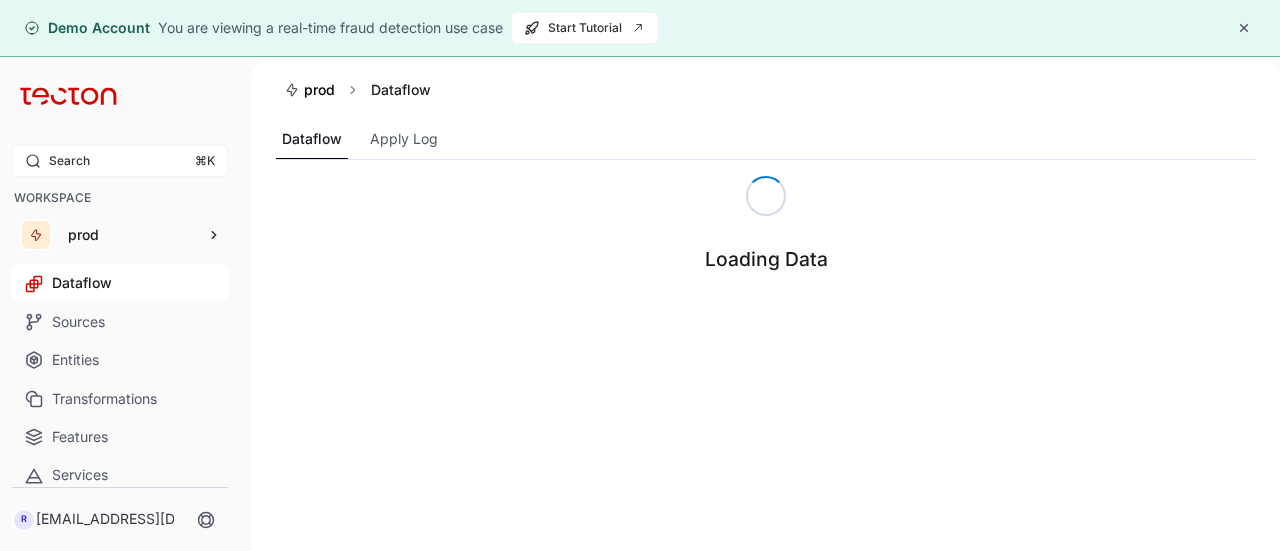 scroll, scrollTop: 0, scrollLeft: 0, axis: both 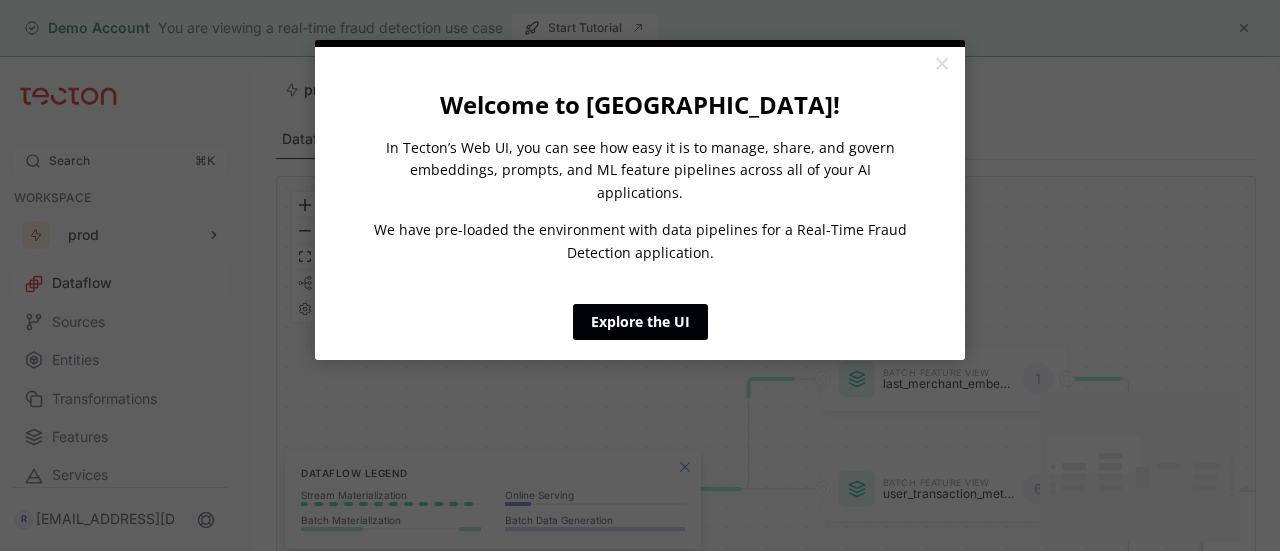 click on "Explore the UI" at bounding box center (640, 322) 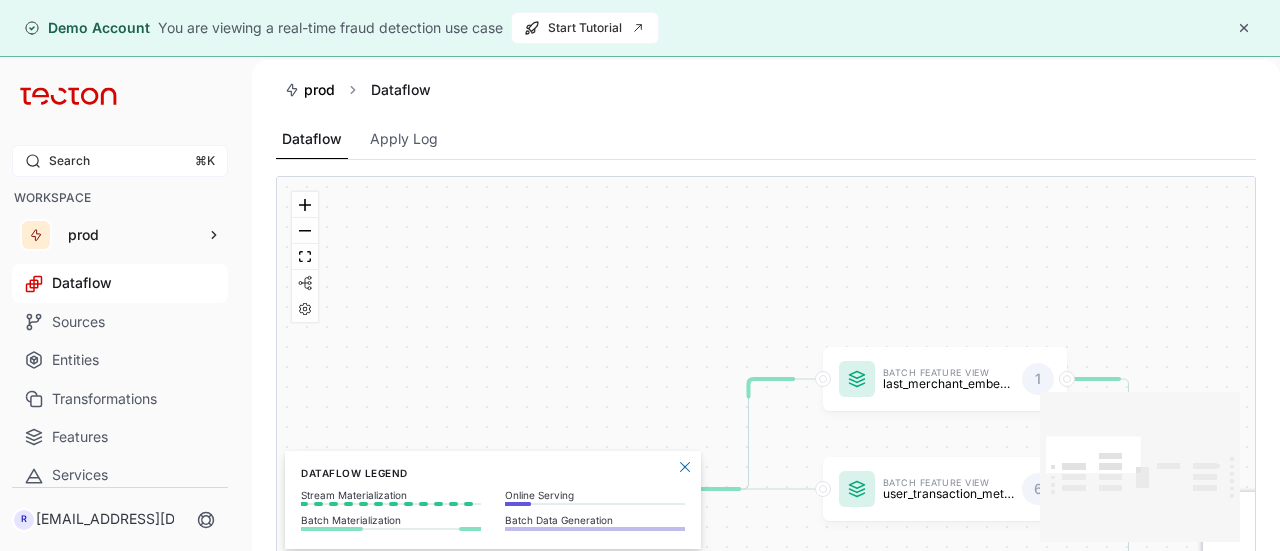 scroll, scrollTop: 190, scrollLeft: 0, axis: vertical 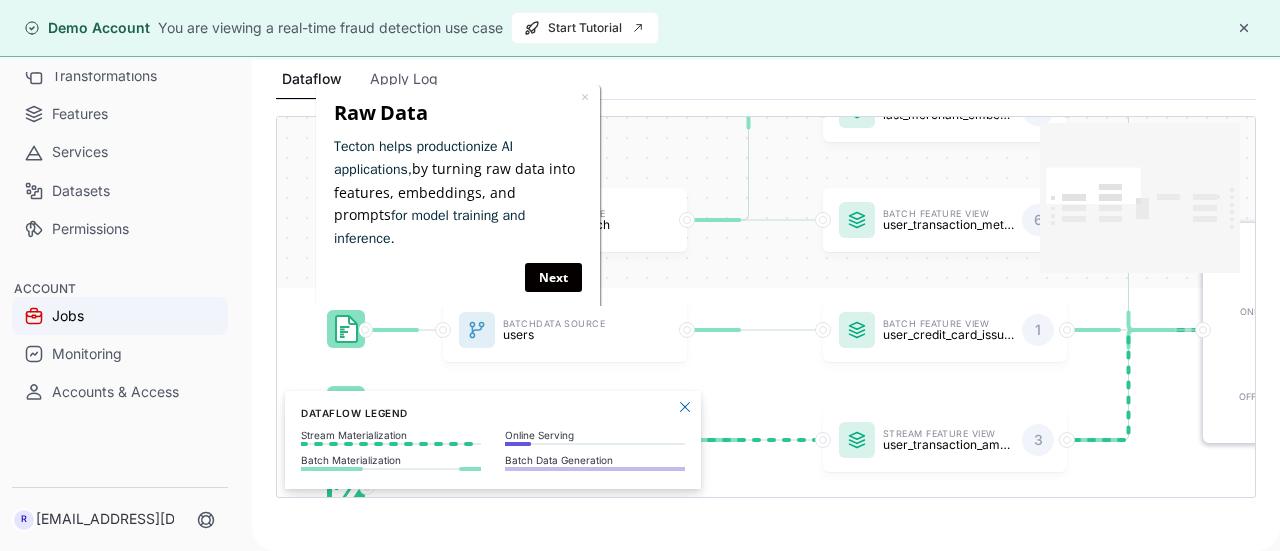 click on "Jobs" at bounding box center (120, 316) 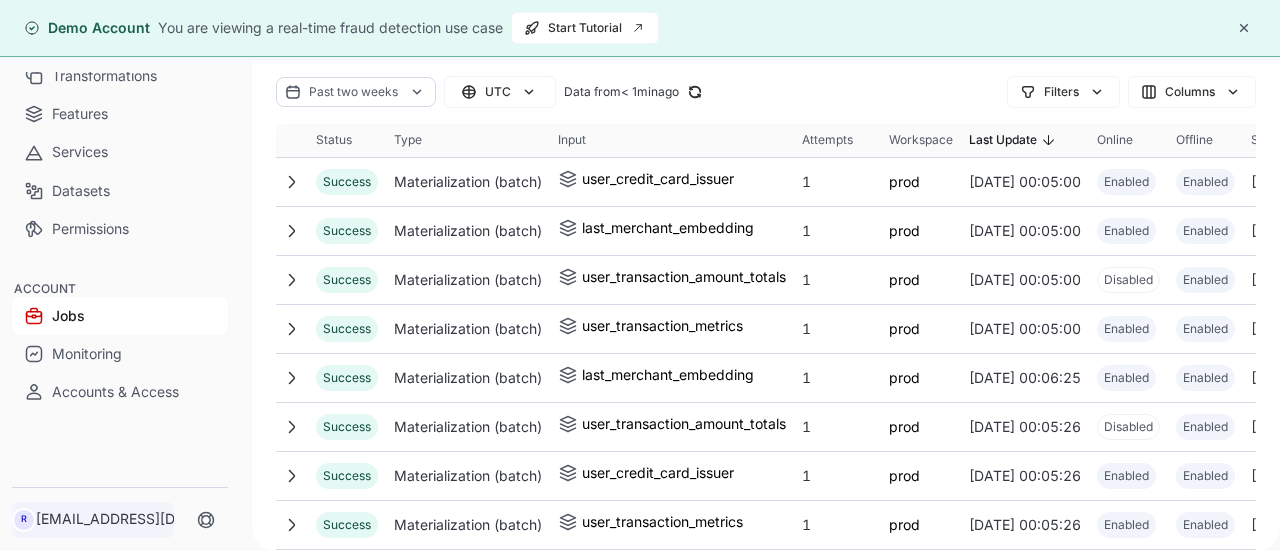 click on "R" at bounding box center [24, 520] 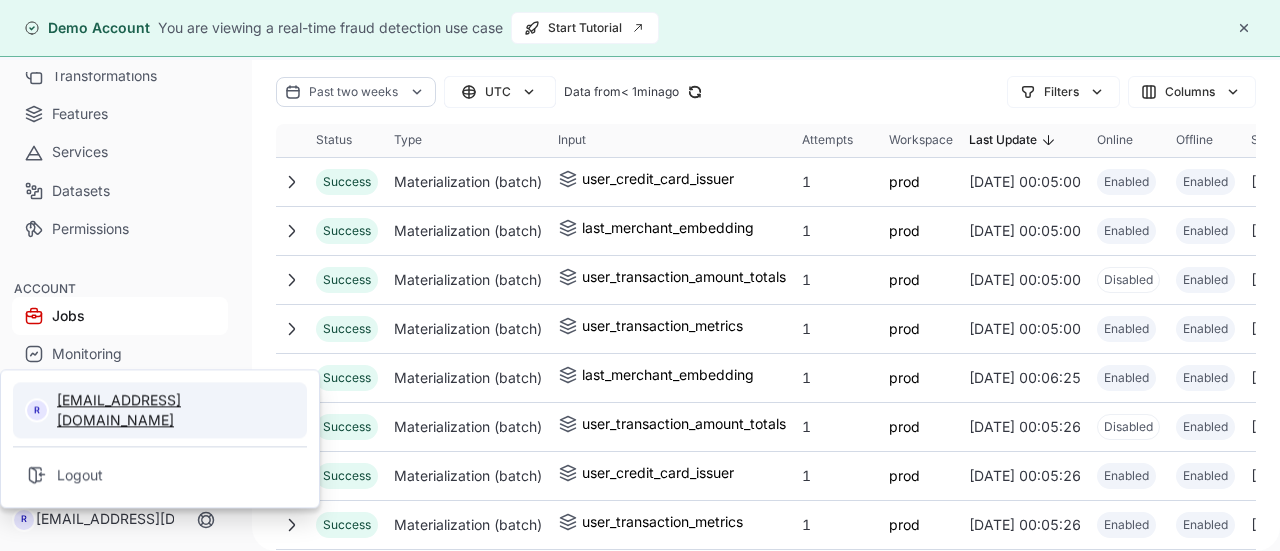 click on "[EMAIL_ADDRESS][DOMAIN_NAME]" at bounding box center (176, 410) 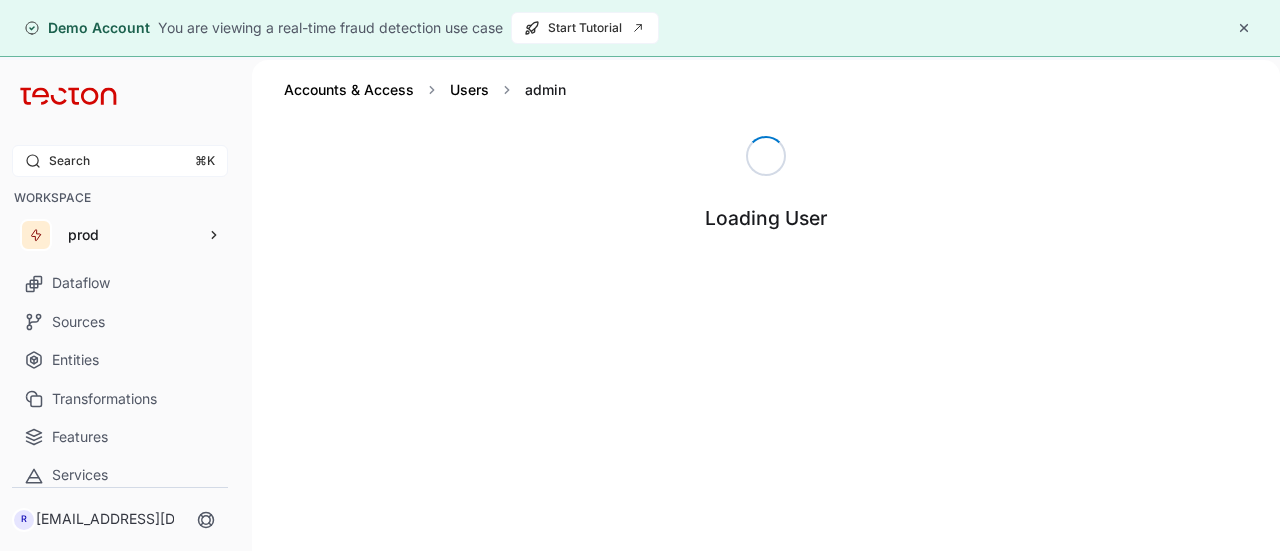 scroll, scrollTop: 0, scrollLeft: 0, axis: both 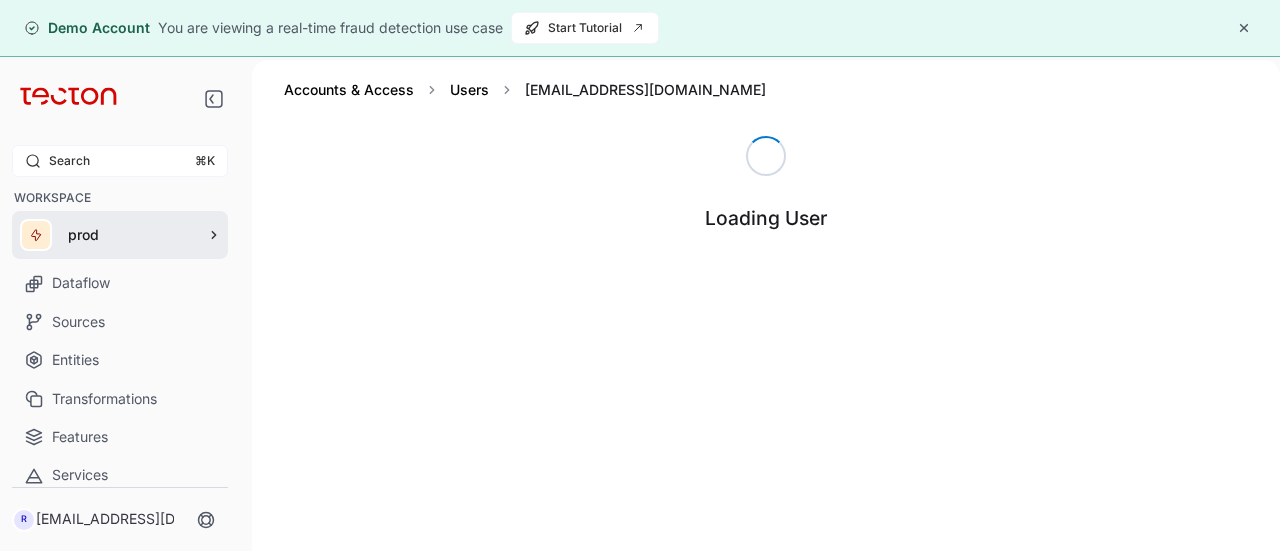 click on "prod" at bounding box center [130, 235] 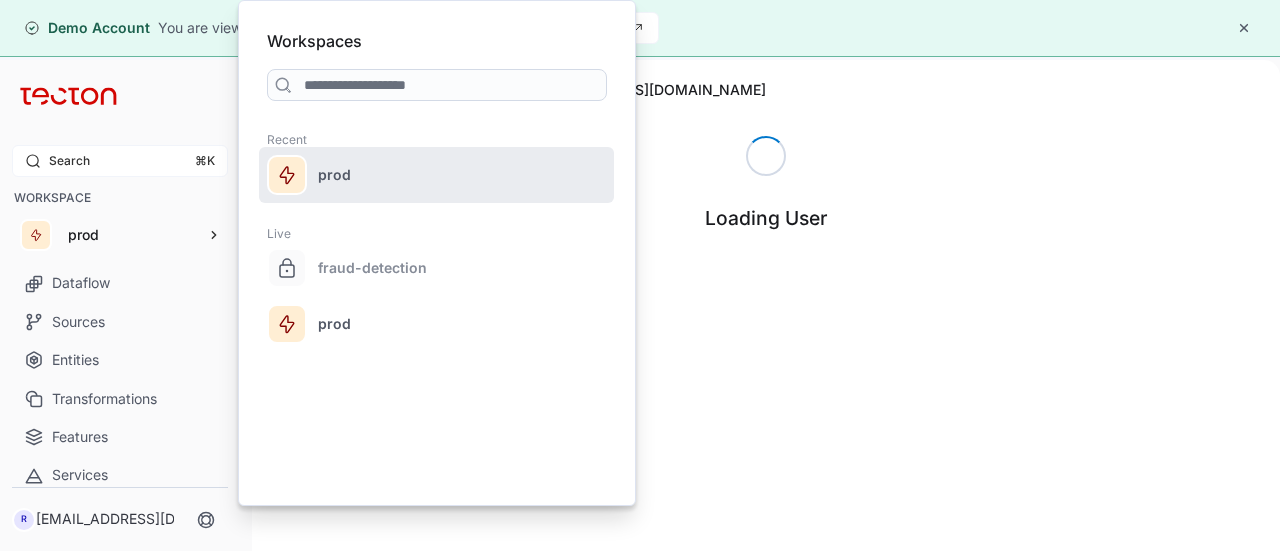 click on "prod" at bounding box center (436, 175) 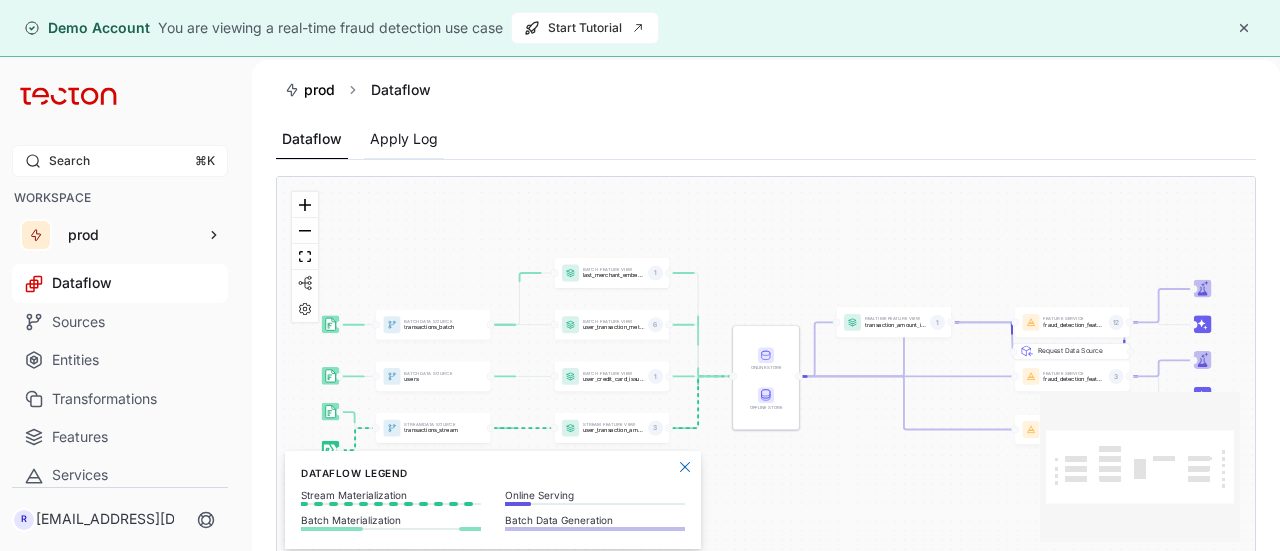 scroll, scrollTop: 0, scrollLeft: 0, axis: both 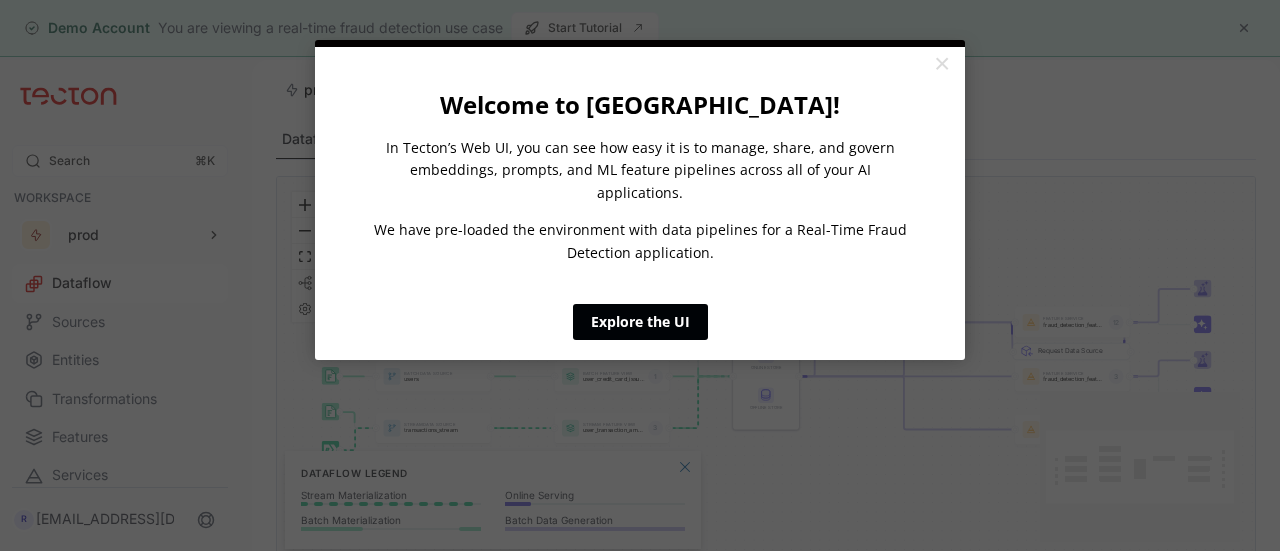 click on "Explore the UI" at bounding box center [640, 322] 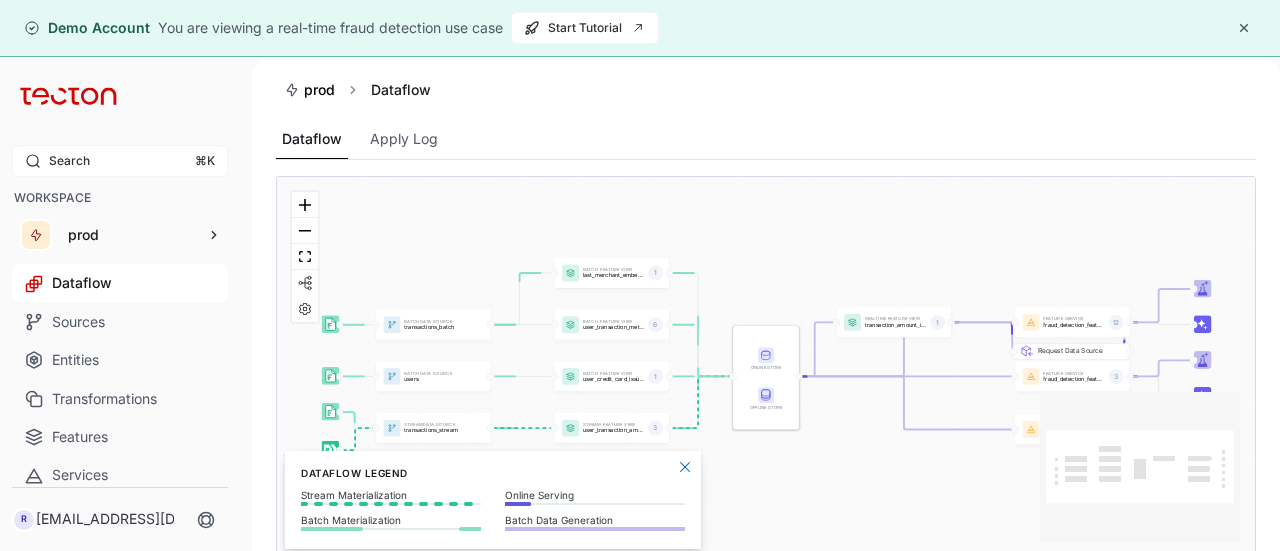 scroll, scrollTop: 0, scrollLeft: 0, axis: both 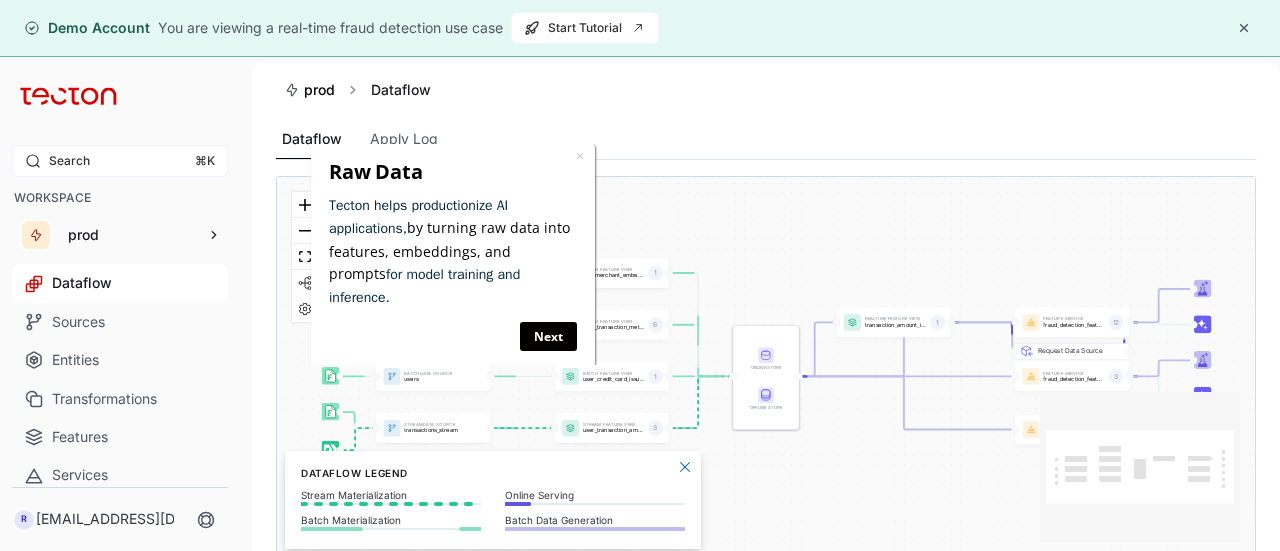 click on "Batch  Data Source transactions_batch Stream  Data Source transactions_stream Batch  Data Source users Feature Service fraud_detection_feature_service 6 Feature Service fraud_detection_feature_service_streaming 3 Feature Service fraud_detection_feature_service:v2 12 Batch Feature View last_merchant_embedding 1 Batch Feature View user_credit_card_issuer 1 Stream Feature View user_transaction_amount_totals 3 Batch Feature View user_transaction_metrics 6 Realtime Feature View transaction_amount_is_higher_than_average 1 Request Data Source Online Store   Offline Store" at bounding box center [766, 367] 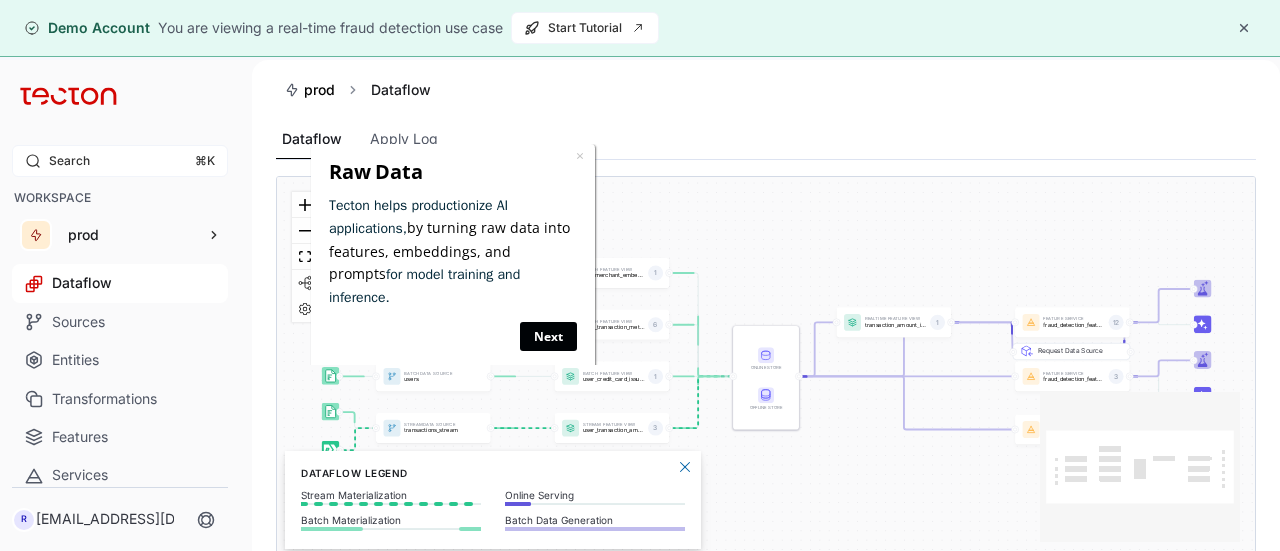 click on "Next" at bounding box center [548, 336] 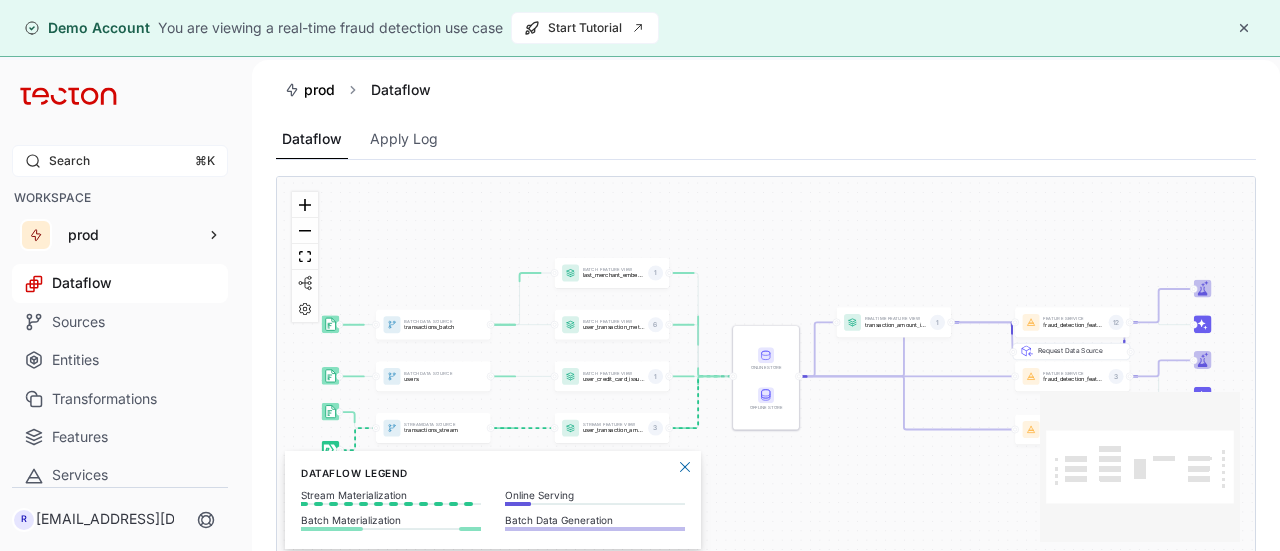 scroll, scrollTop: 0, scrollLeft: 0, axis: both 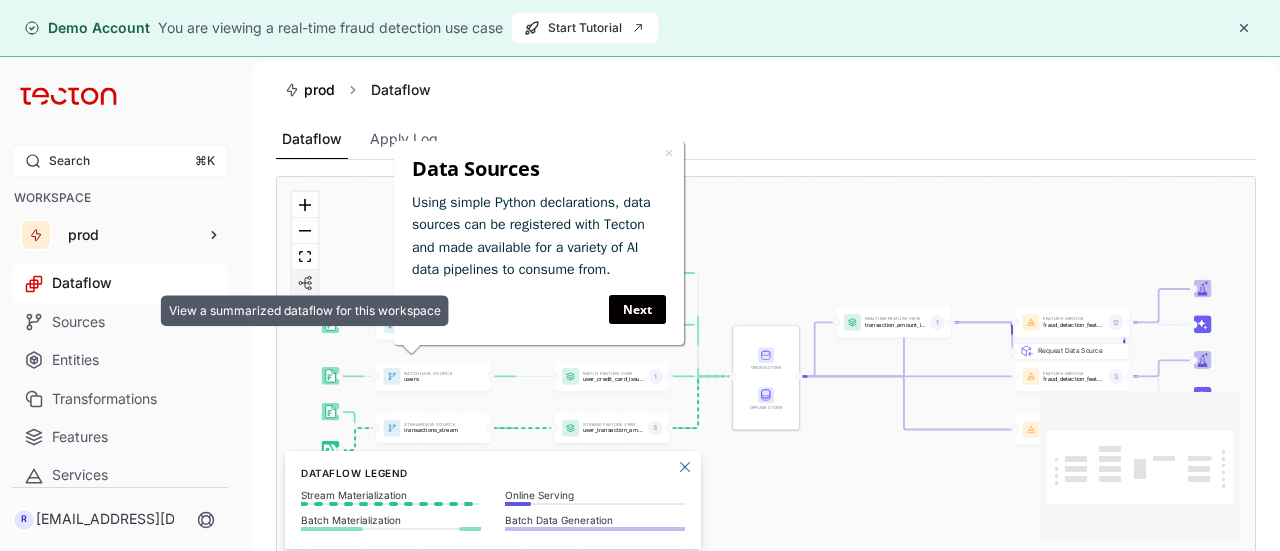 click at bounding box center [305, 283] 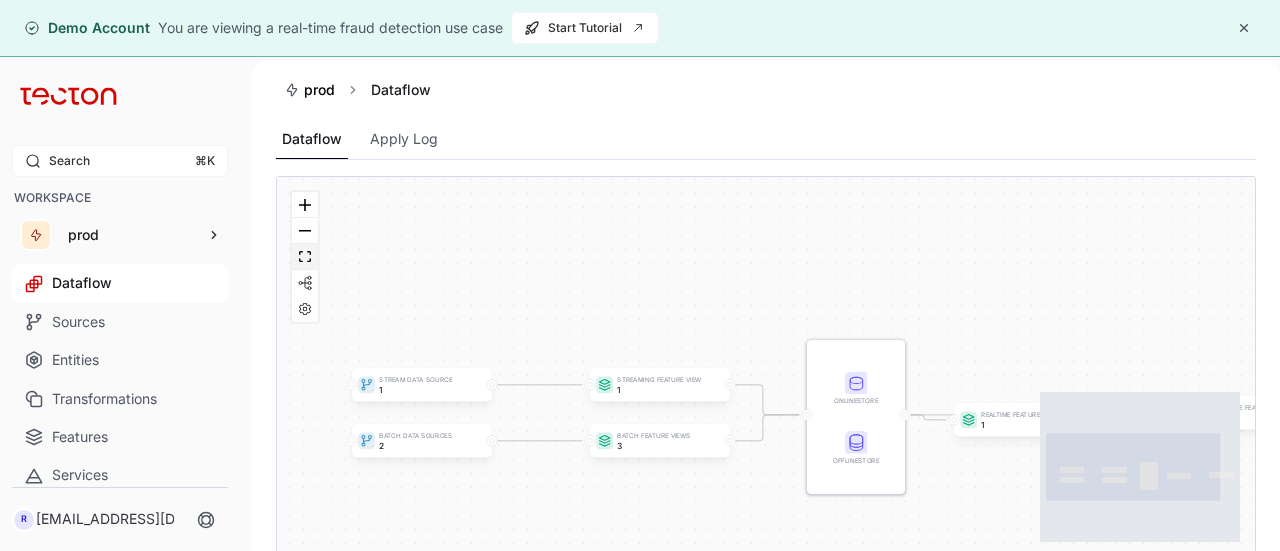click 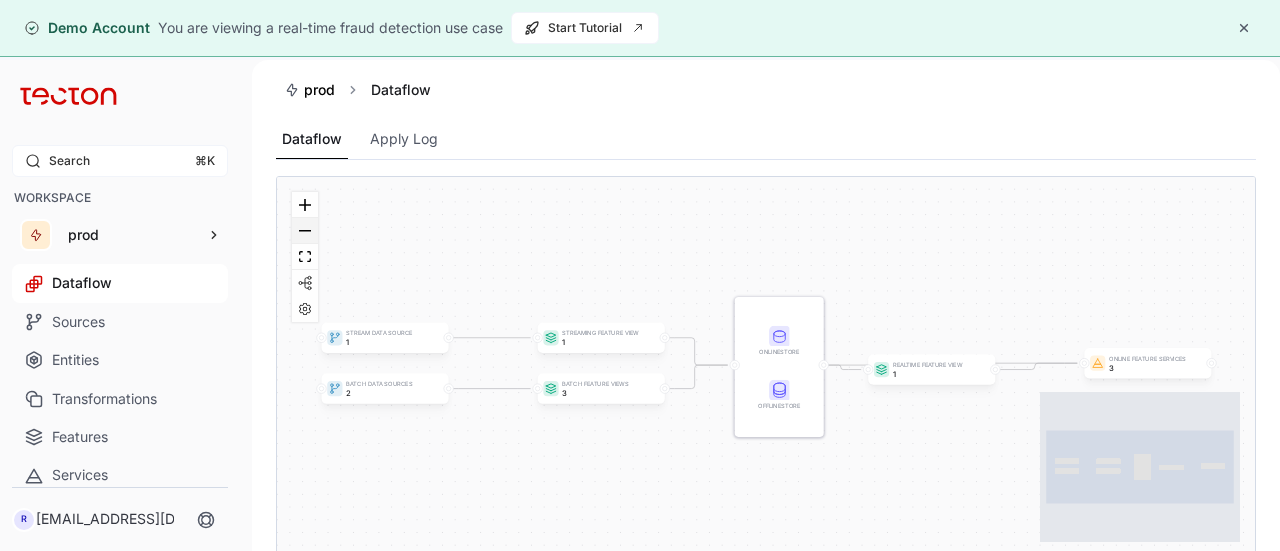click at bounding box center [305, 231] 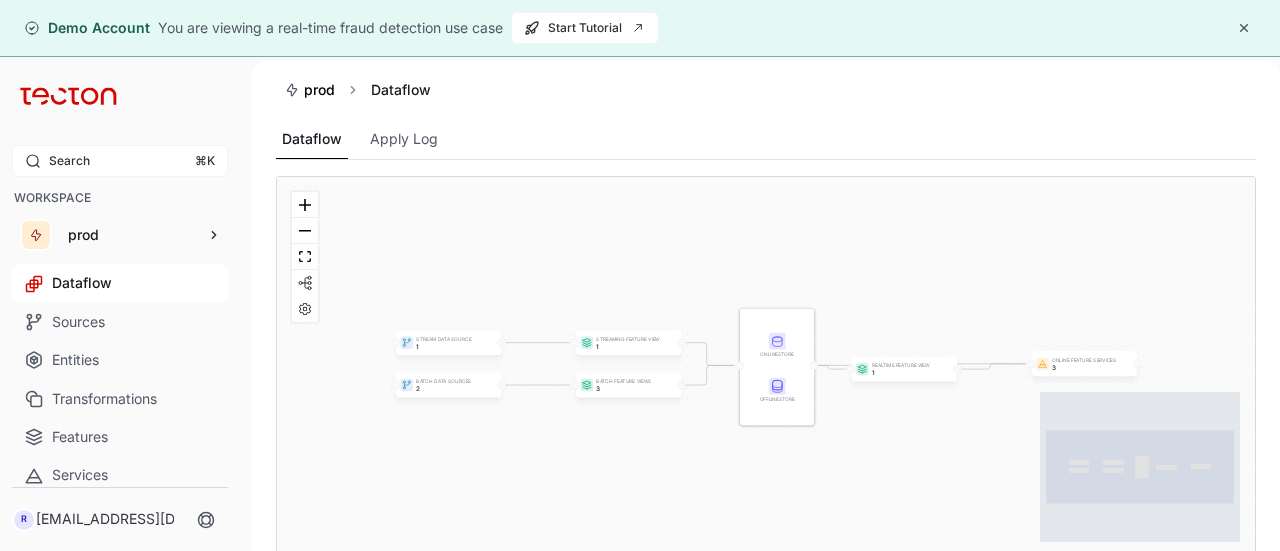 click 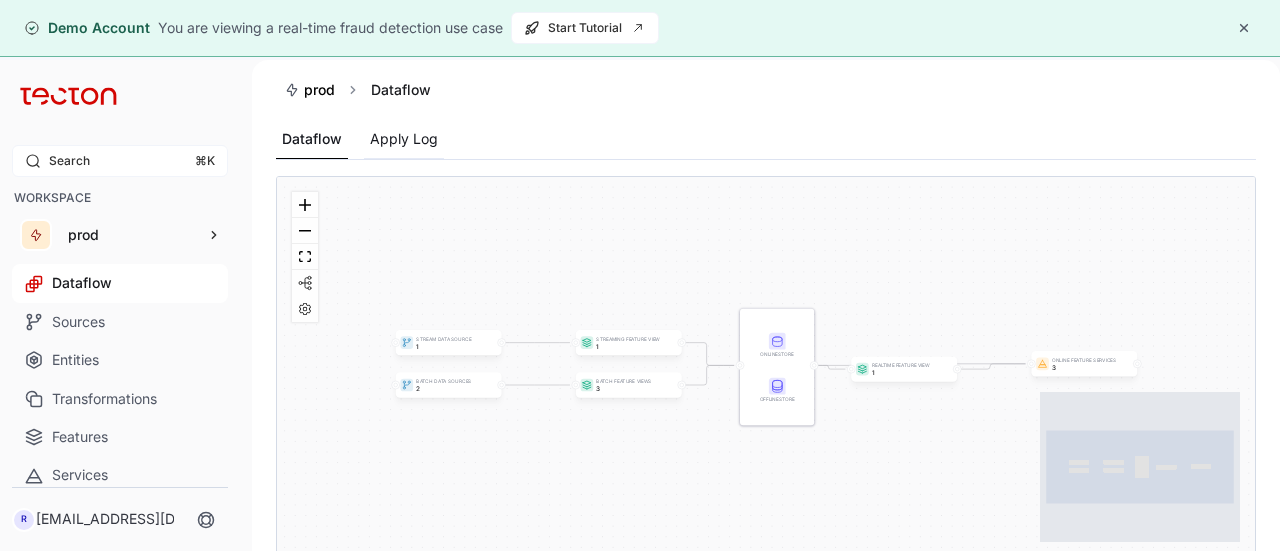 click on "Apply Log" at bounding box center [404, 139] 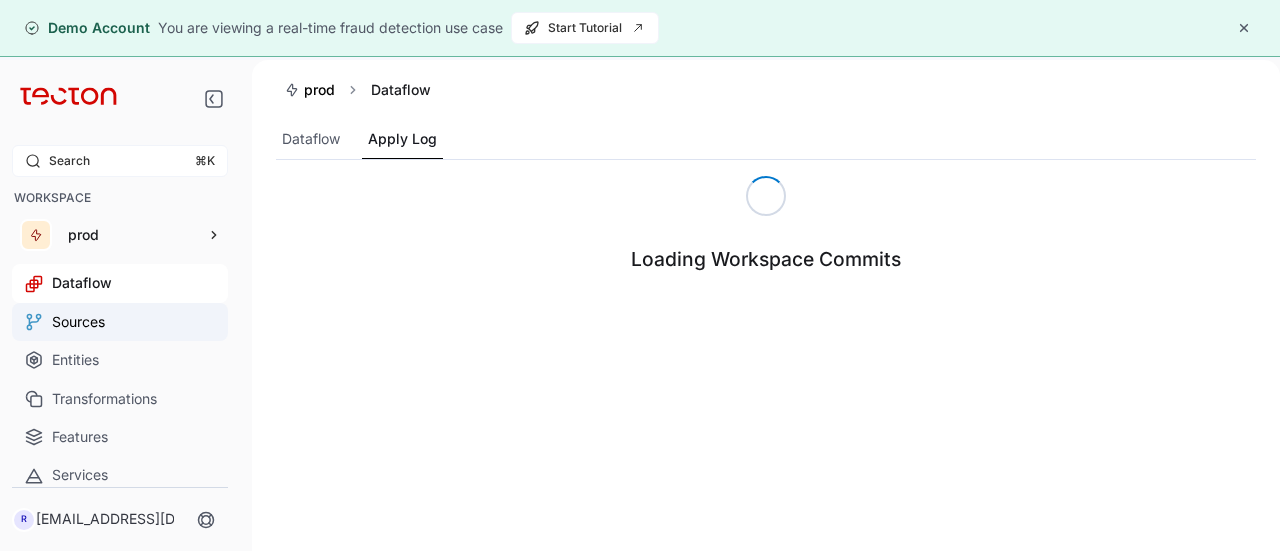 click on "Sources" at bounding box center [120, 322] 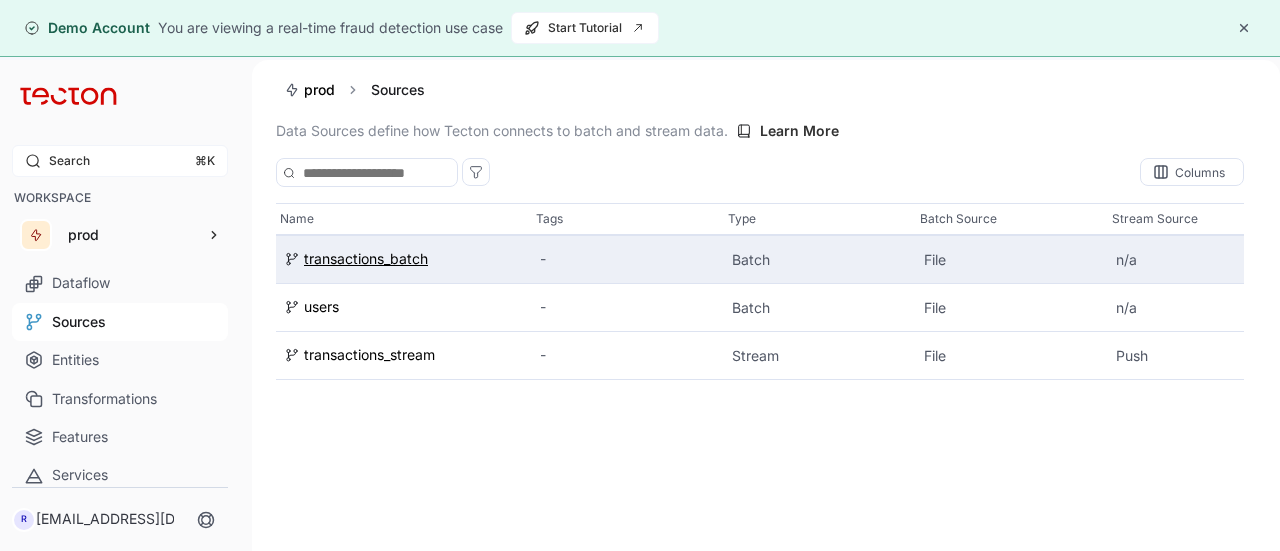 click on "transactions_batch" at bounding box center (366, 259) 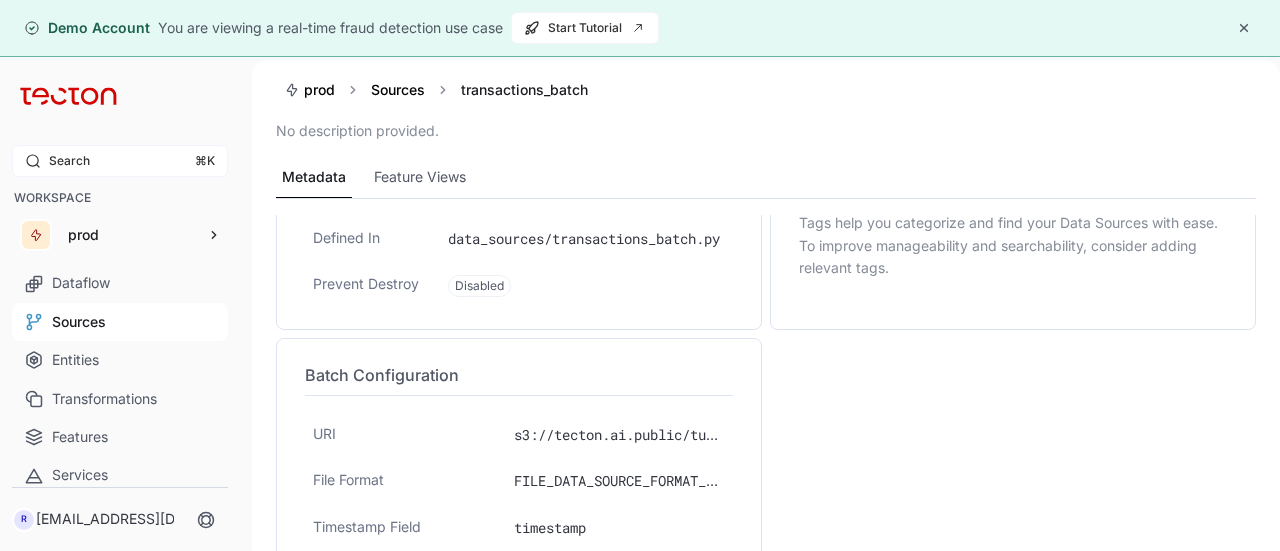scroll, scrollTop: 475, scrollLeft: 0, axis: vertical 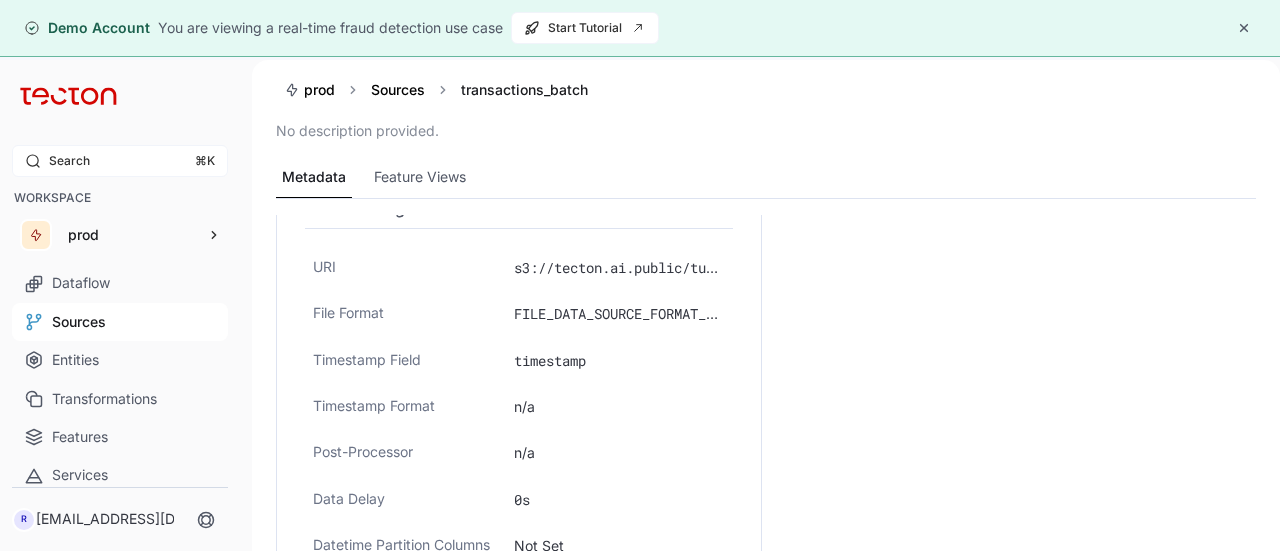 click on "s3://tecton.ai.public/tutorials/transactions.pq" at bounding box center (702, 267) 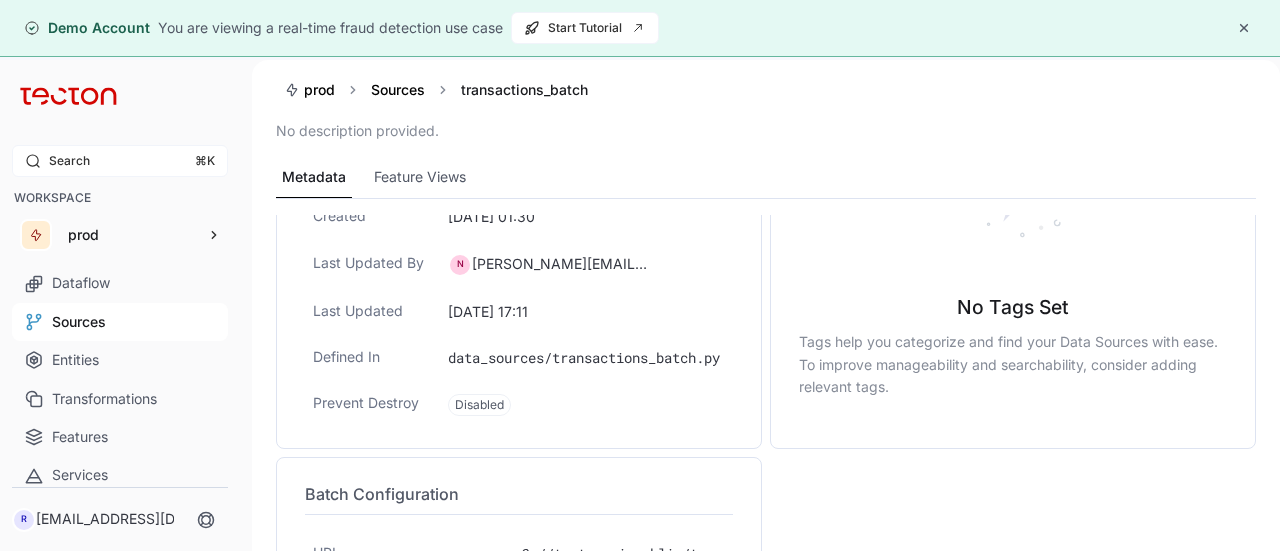 scroll, scrollTop: 0, scrollLeft: 0, axis: both 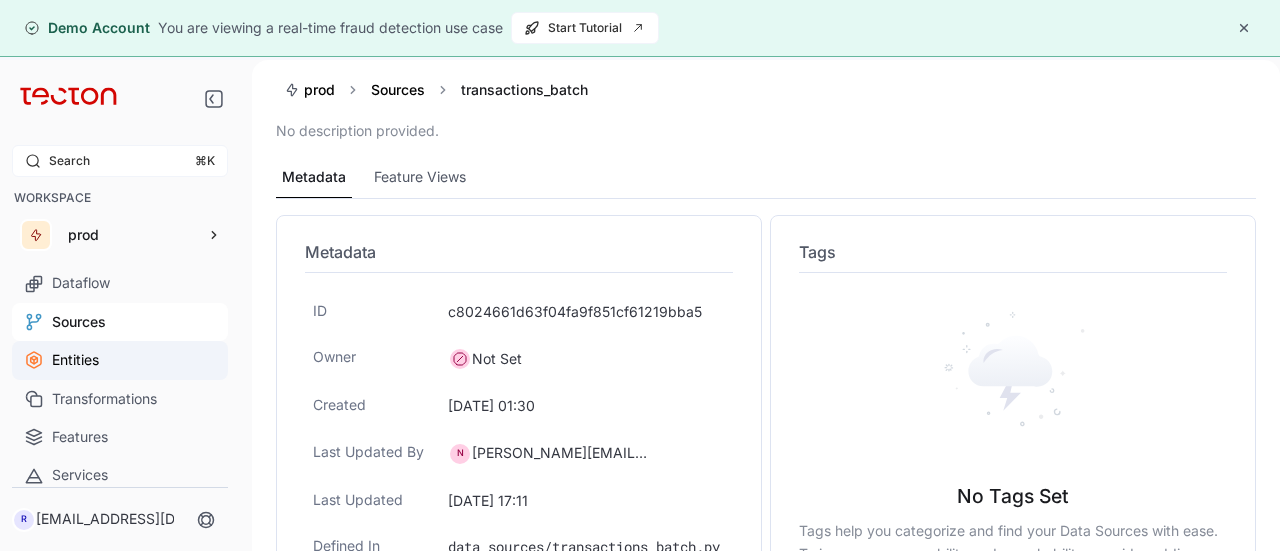 click on "Entities" at bounding box center [120, 360] 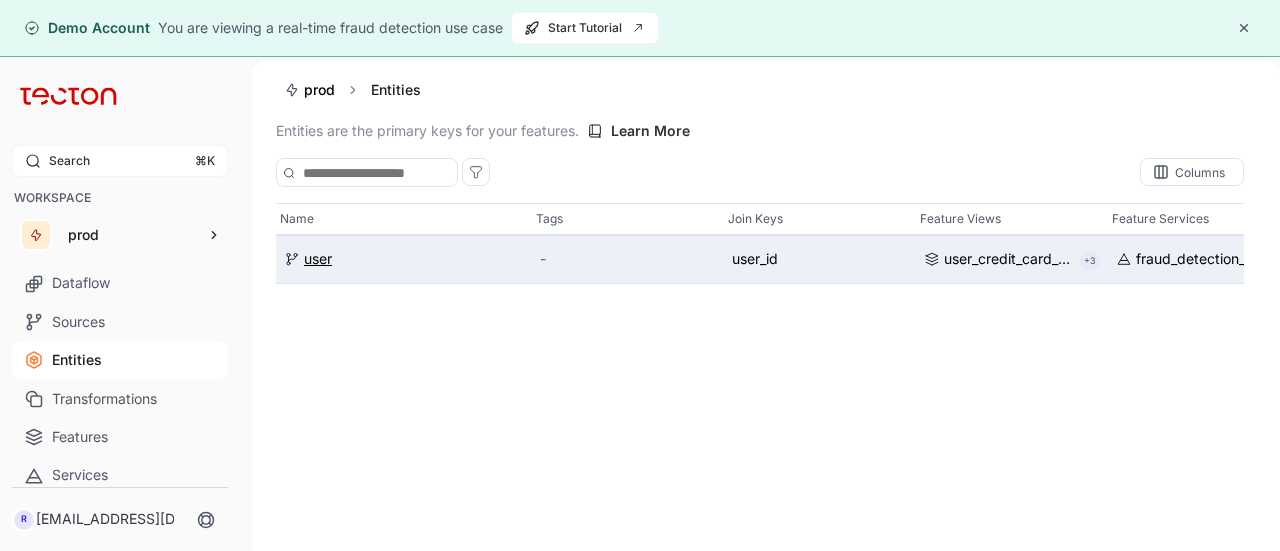 click on "user" at bounding box center [318, 259] 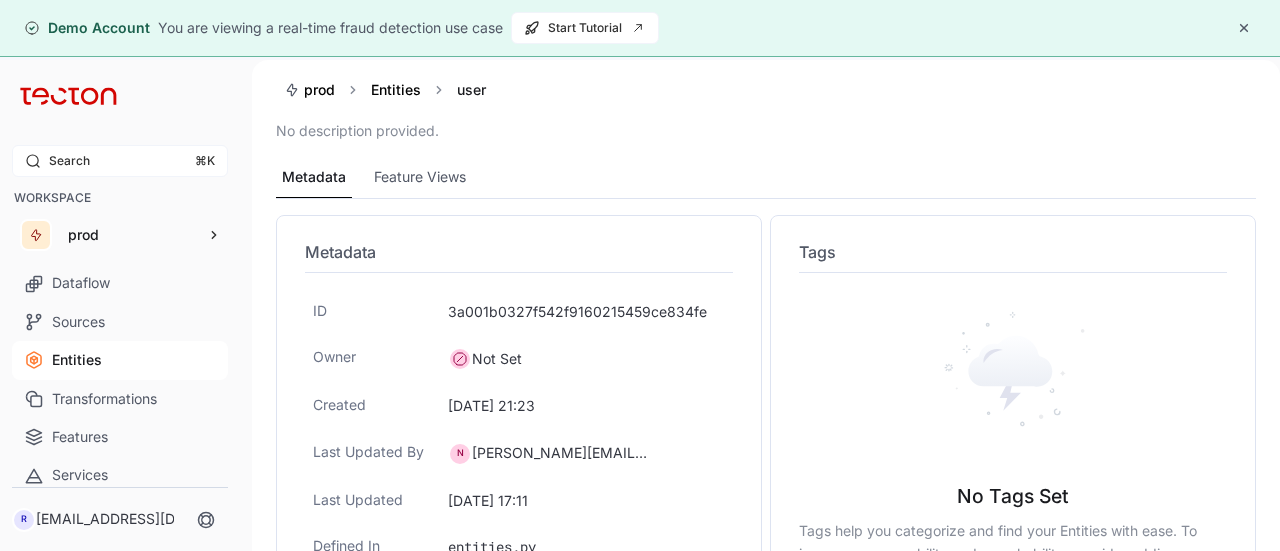 scroll, scrollTop: 197, scrollLeft: 0, axis: vertical 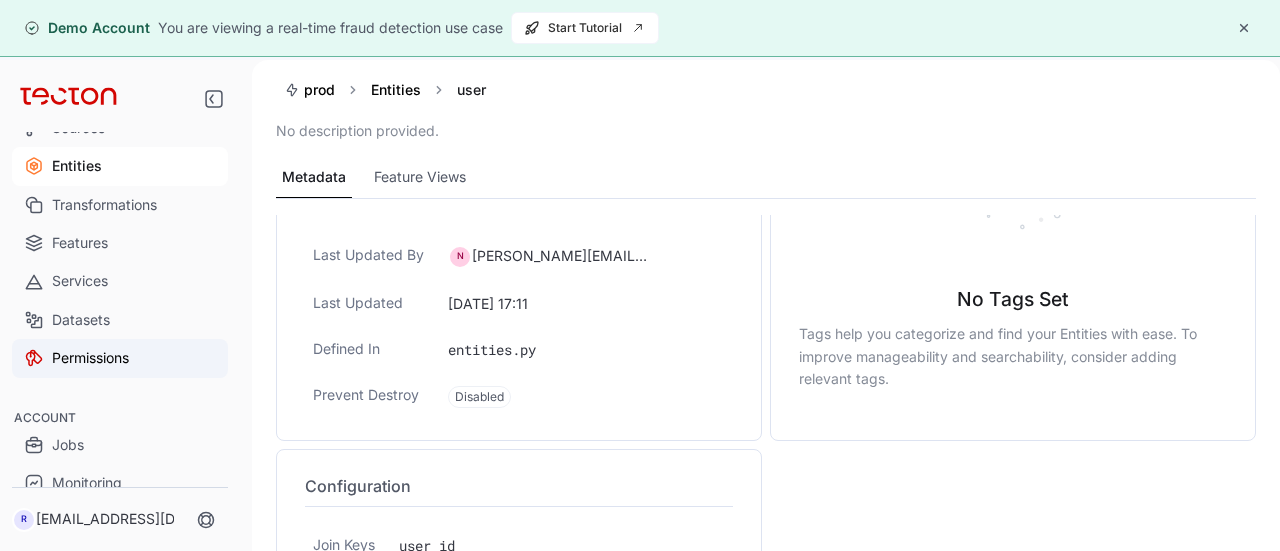 click on "Permissions" at bounding box center (120, 358) 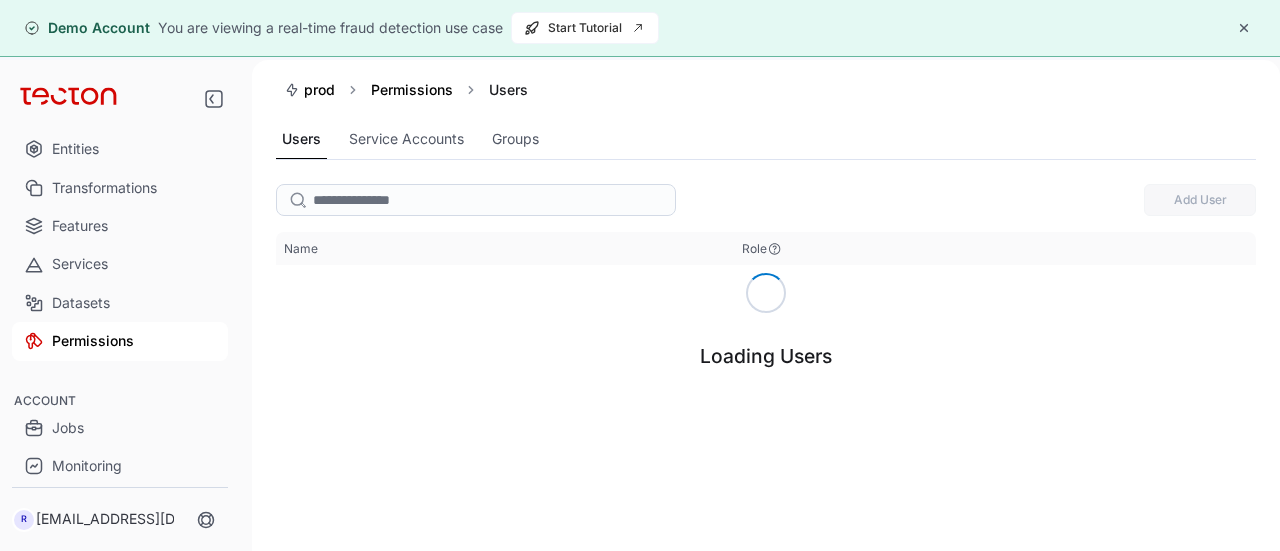 scroll, scrollTop: 214, scrollLeft: 0, axis: vertical 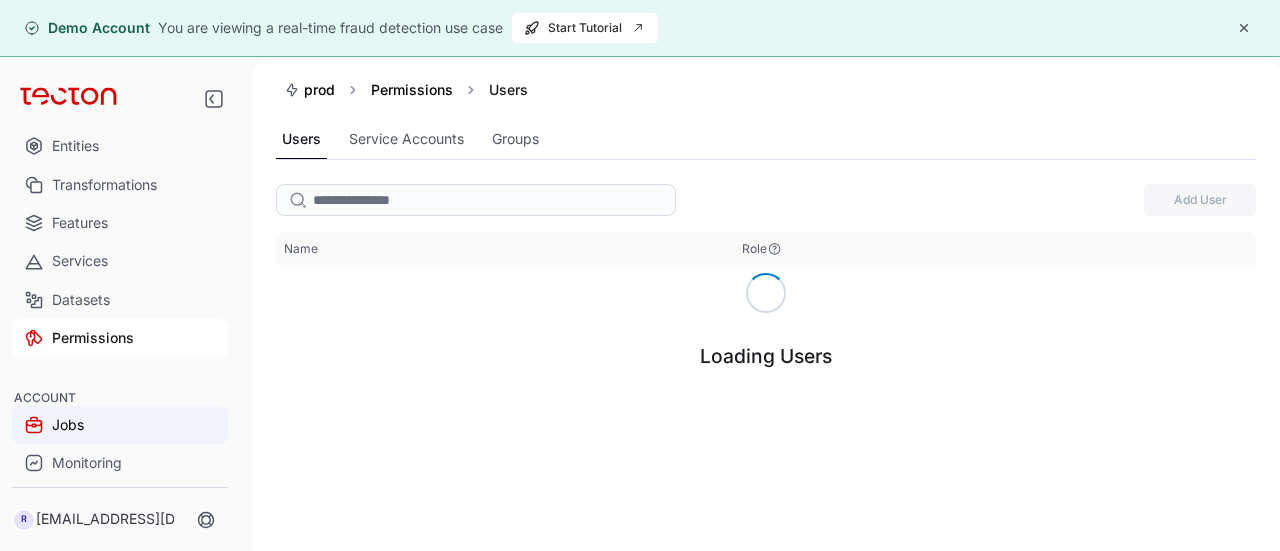 click on "Jobs" at bounding box center [120, 425] 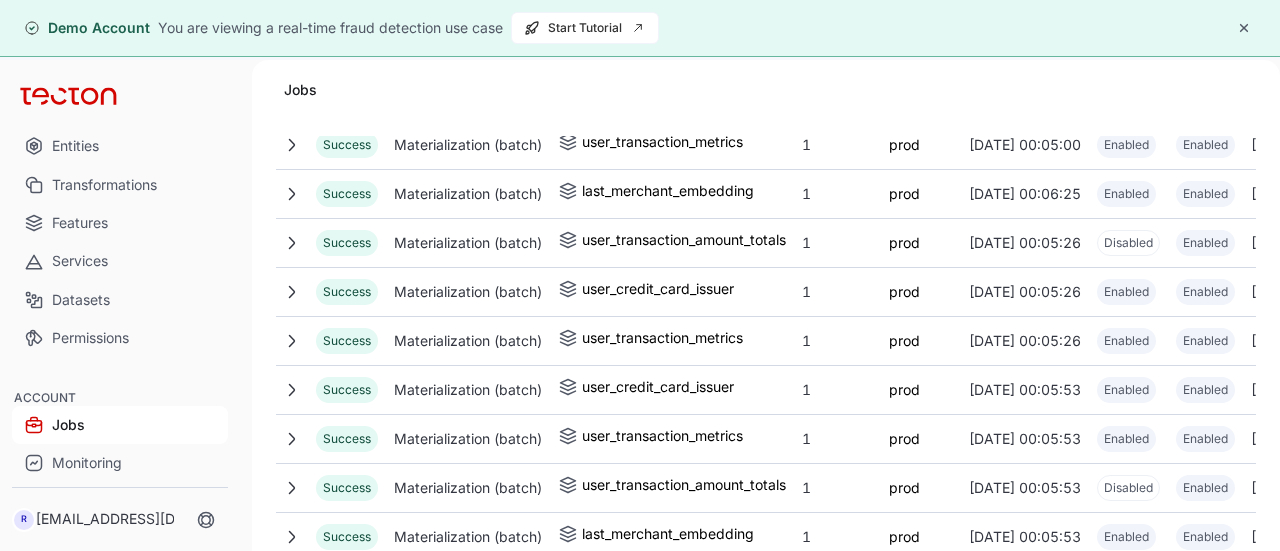scroll, scrollTop: 245, scrollLeft: 0, axis: vertical 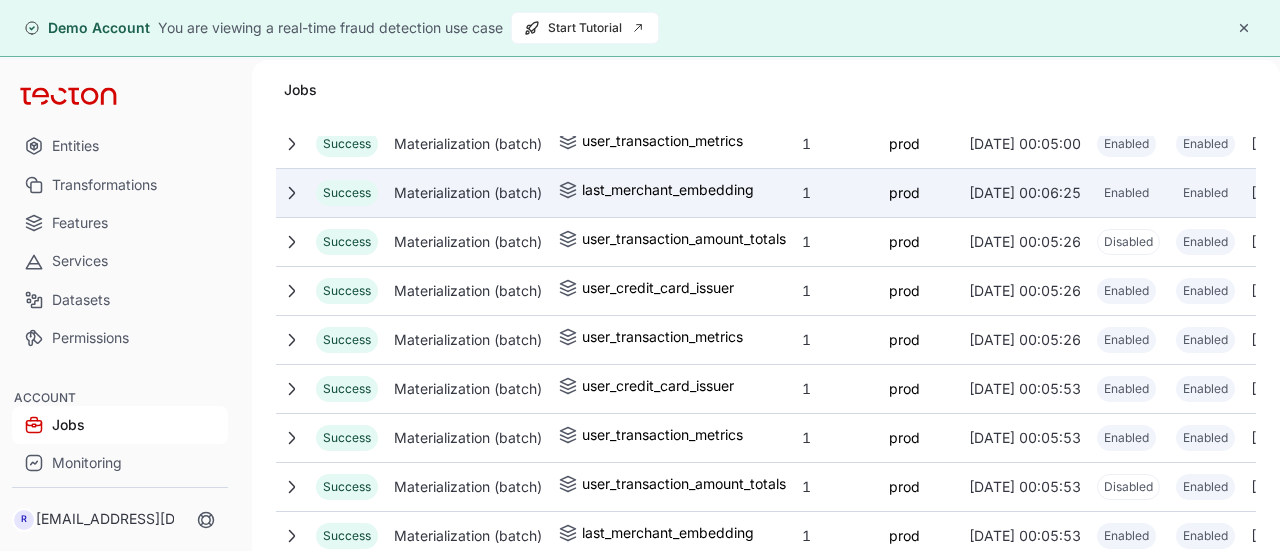 click on "Materialization (batch)" at bounding box center [468, 193] 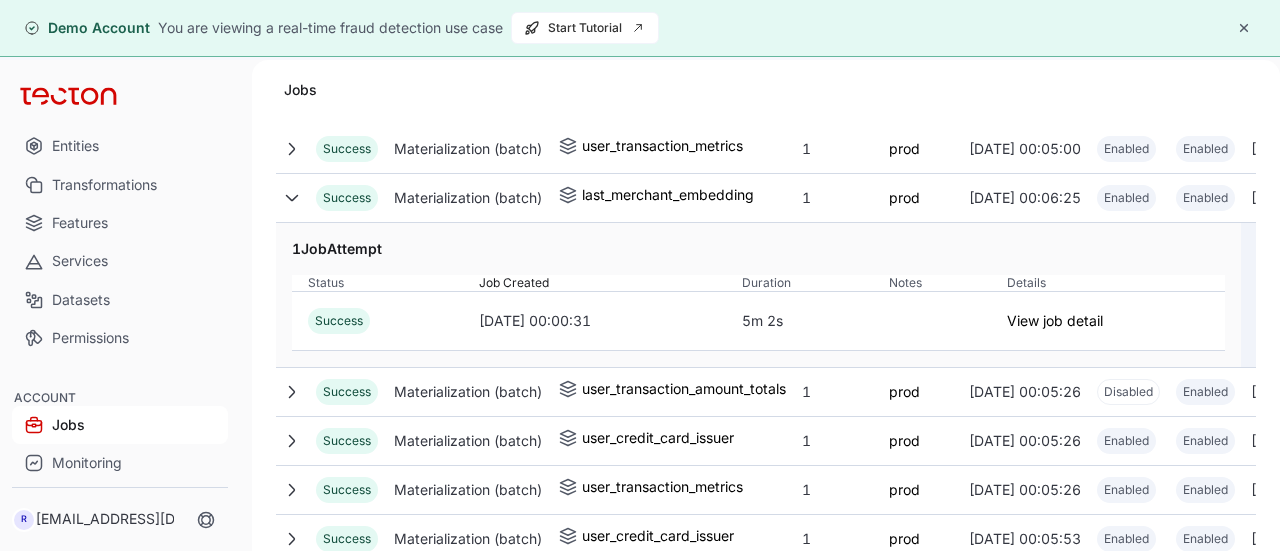 scroll, scrollTop: 0, scrollLeft: 0, axis: both 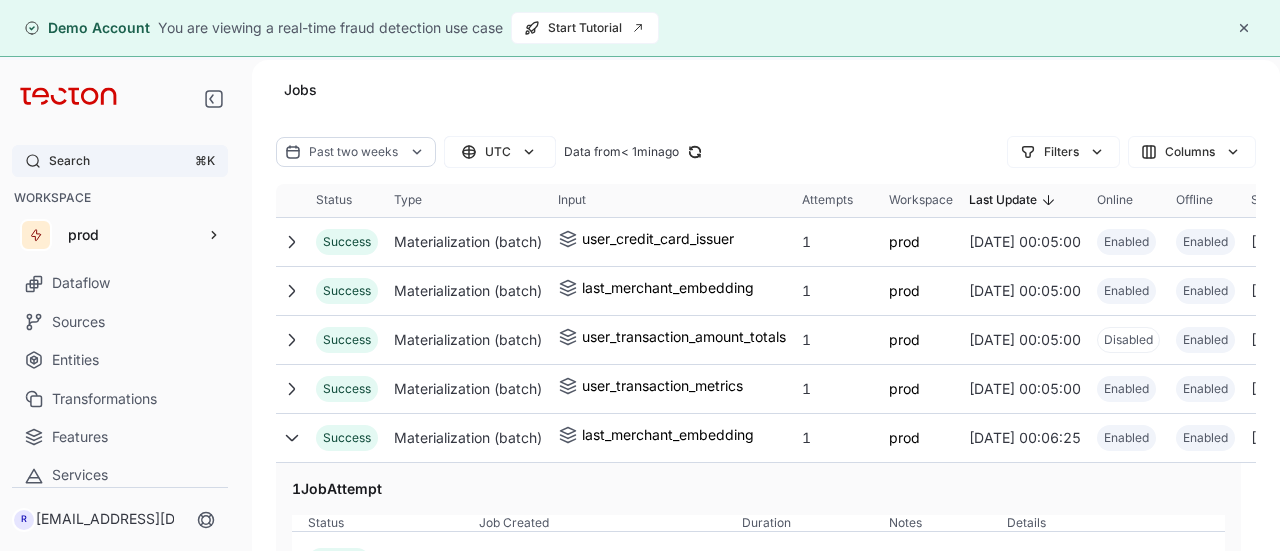 click on "Search ⌘K" at bounding box center (120, 161) 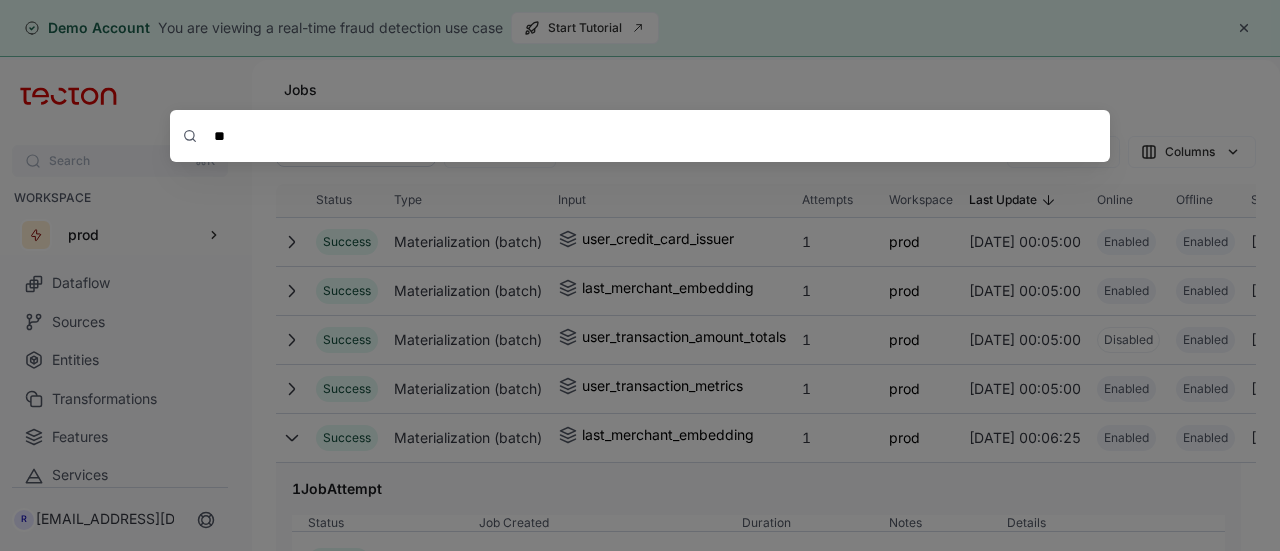 type on "*" 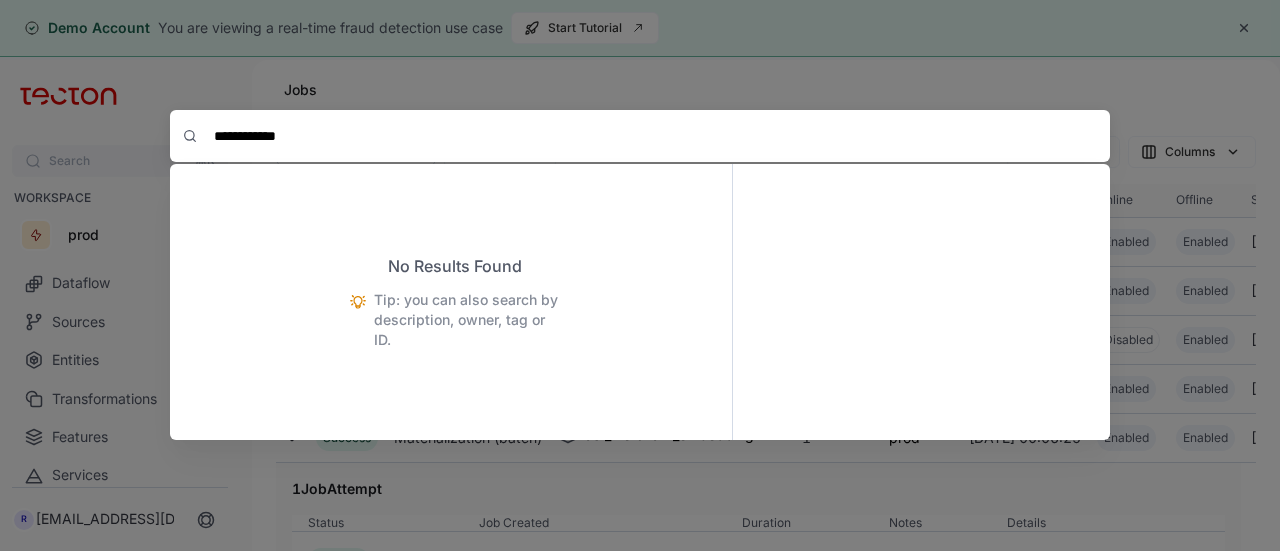 type on "**********" 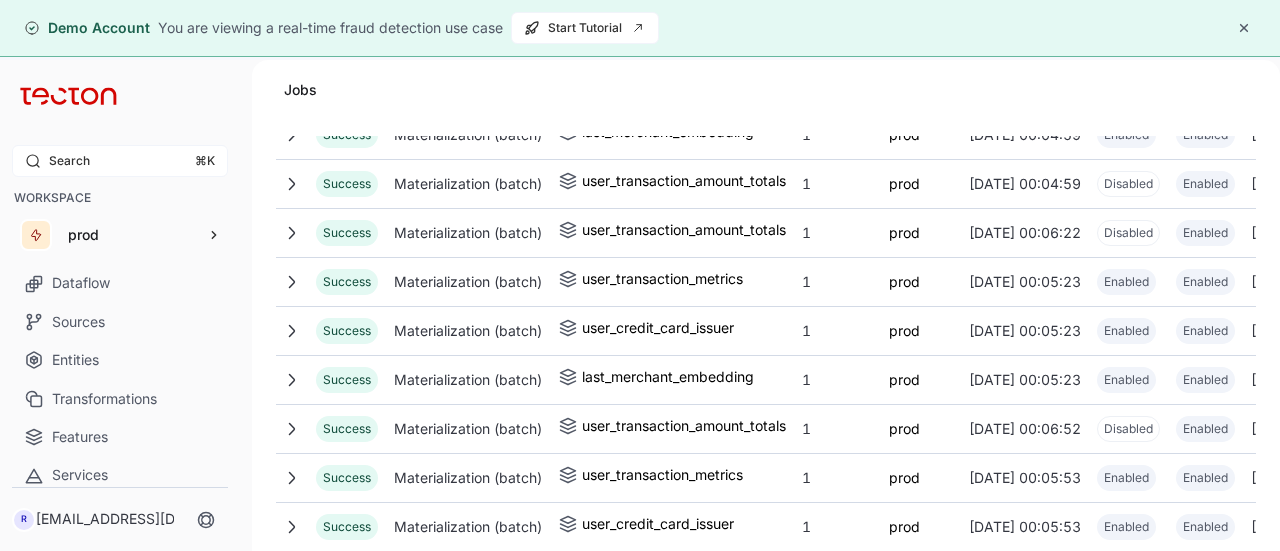 scroll, scrollTop: 2278, scrollLeft: 0, axis: vertical 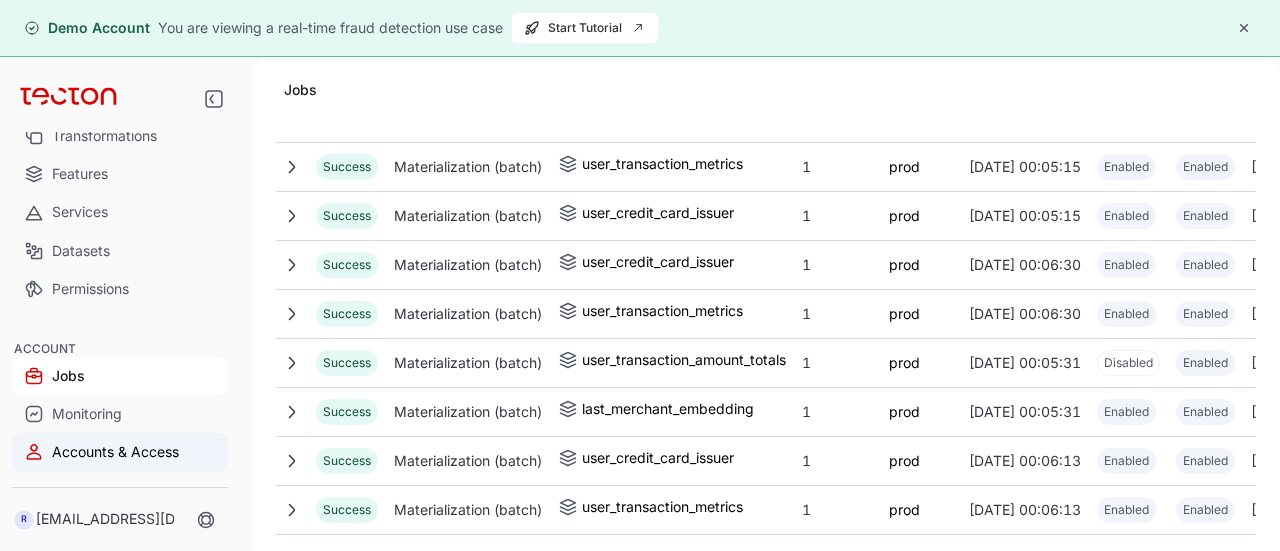 click on "Accounts & Access" at bounding box center [120, 452] 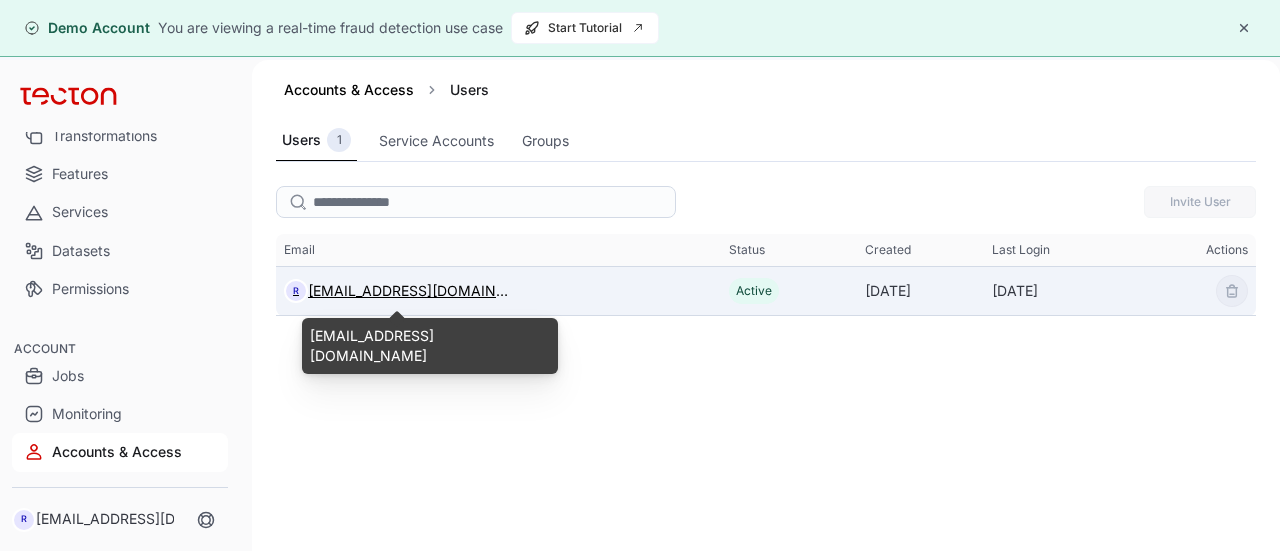 click on "[EMAIL_ADDRESS][DOMAIN_NAME]" at bounding box center (408, 291) 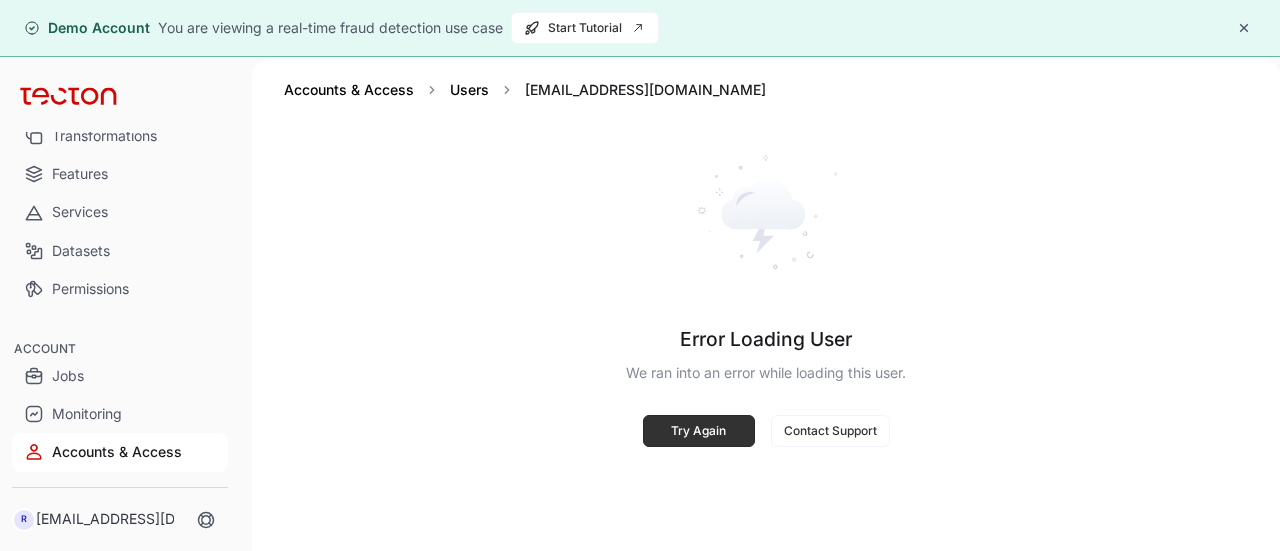 click at bounding box center (1244, 28) 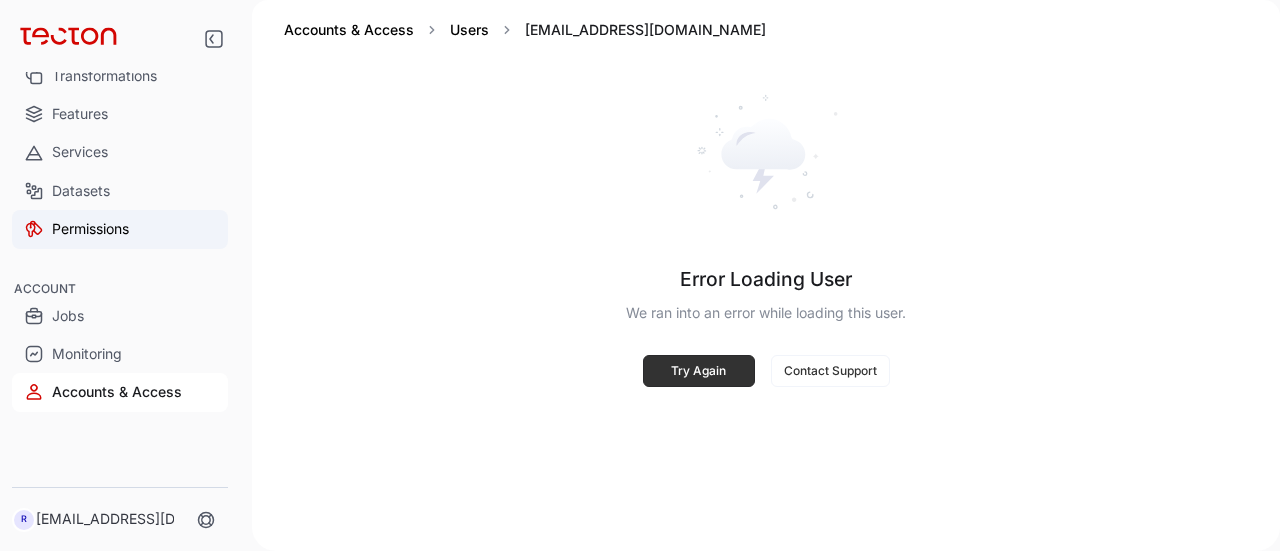 scroll, scrollTop: 0, scrollLeft: 0, axis: both 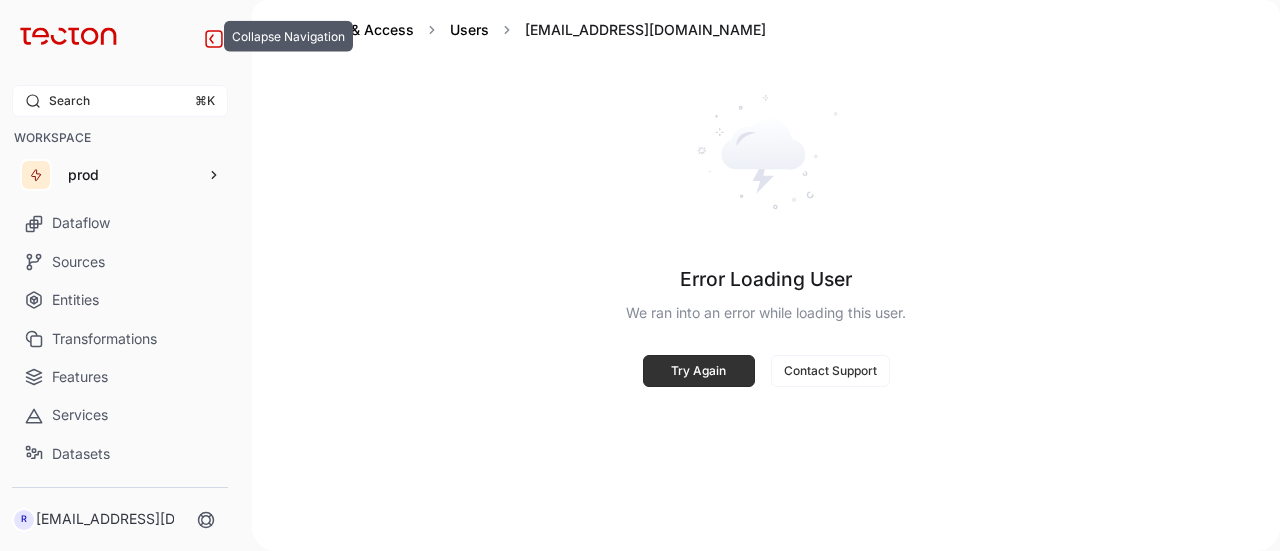 click 